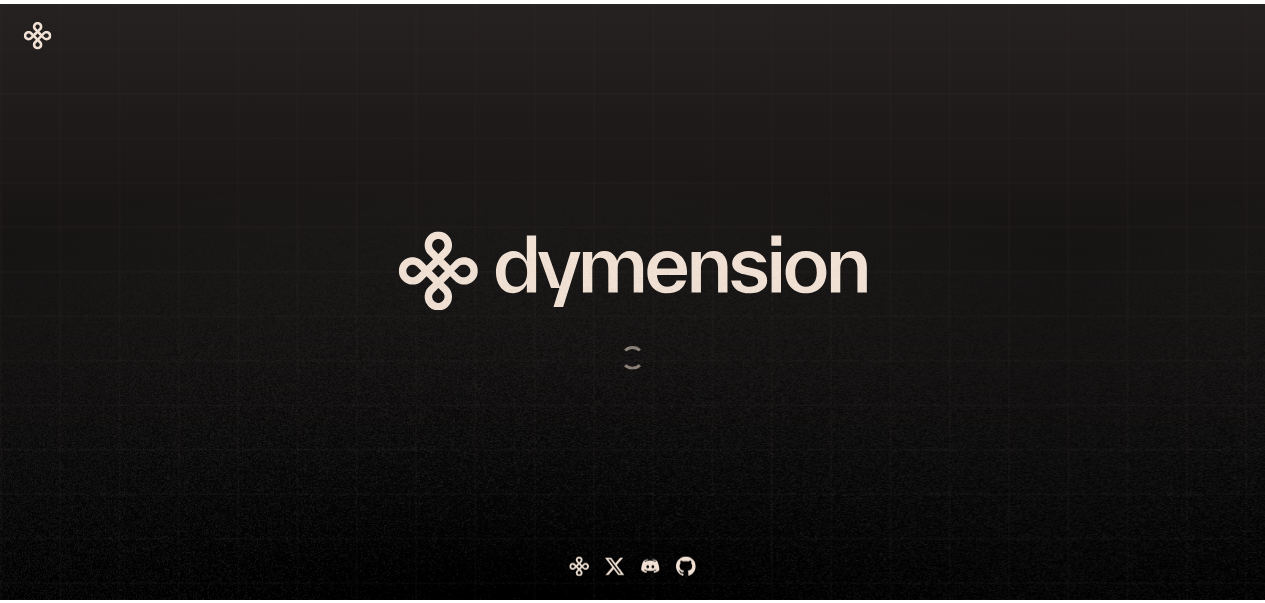 scroll, scrollTop: 0, scrollLeft: 0, axis: both 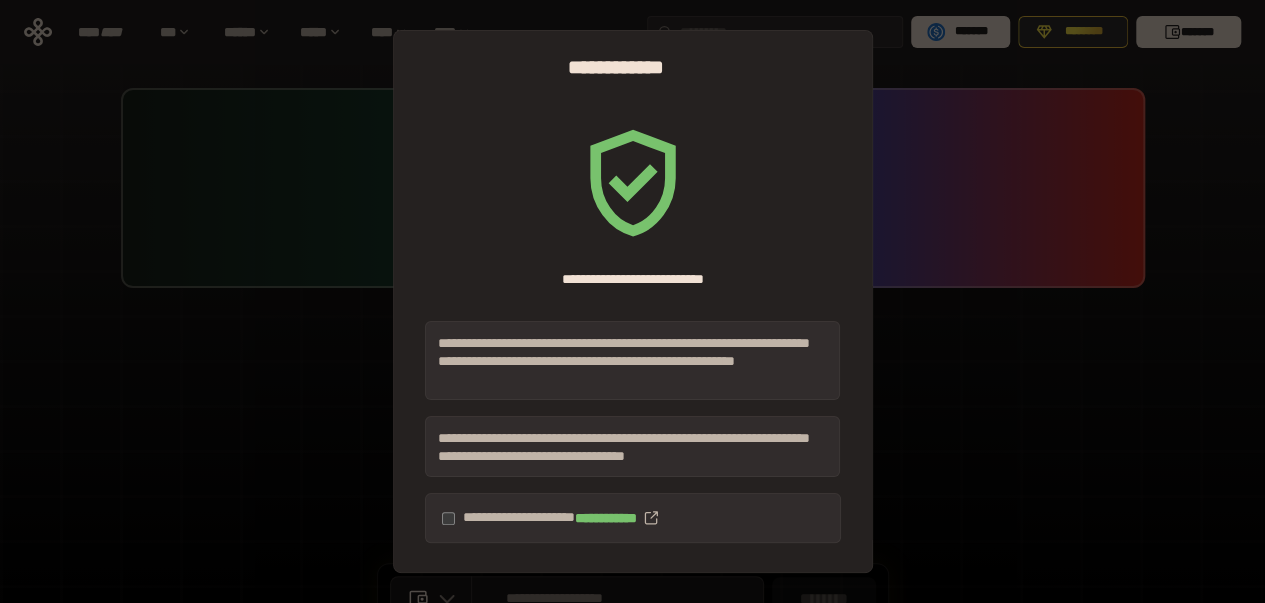 click on "**********" at bounding box center (632, 301) 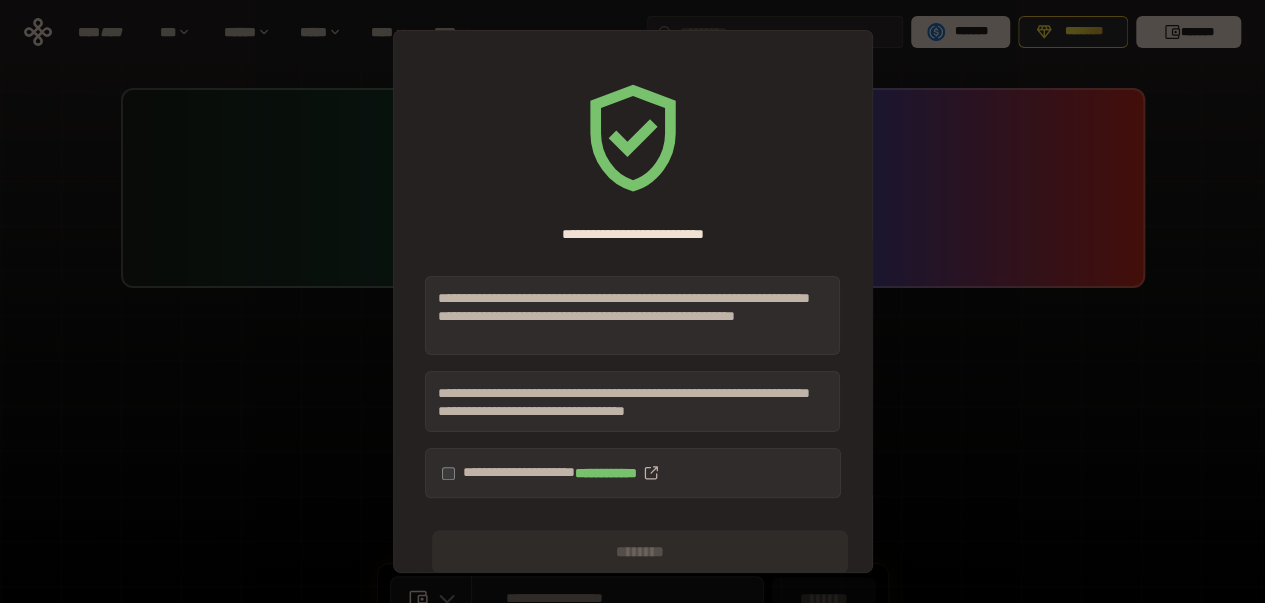 scroll, scrollTop: 69, scrollLeft: 0, axis: vertical 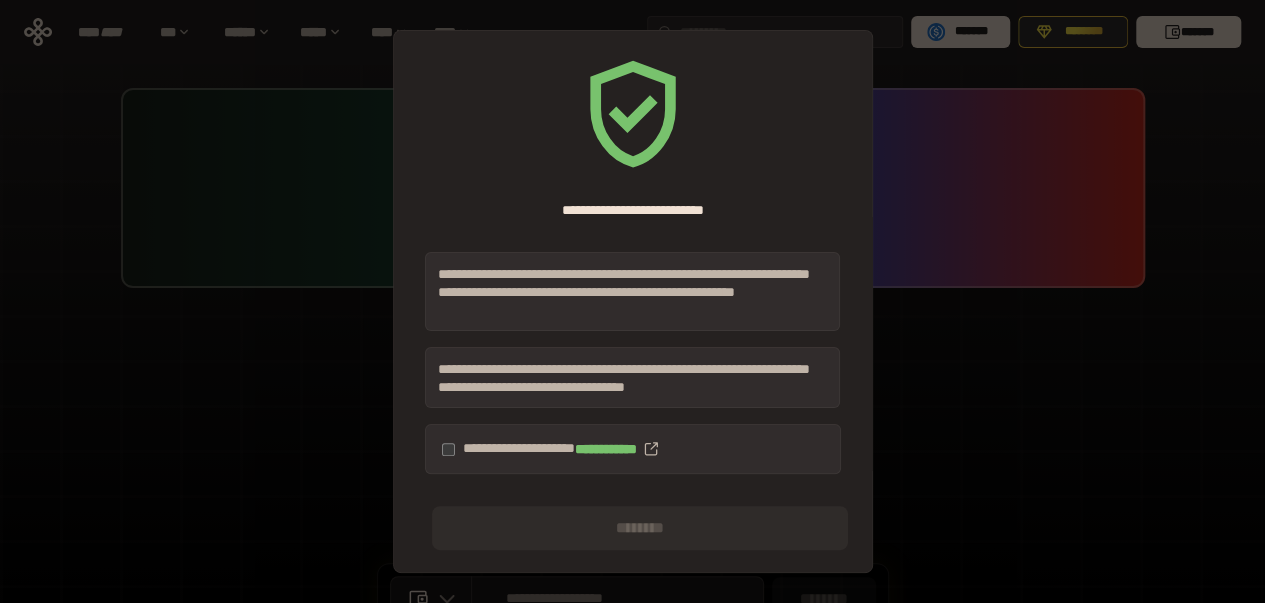 click on "**********" at bounding box center [633, 449] 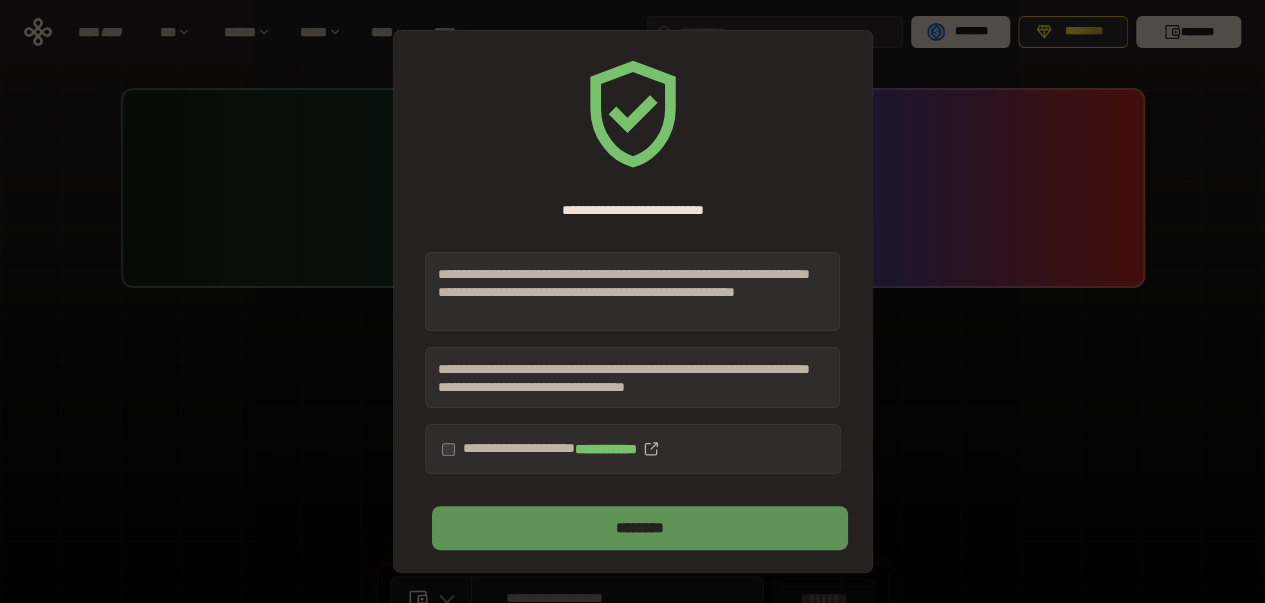 click on "********" at bounding box center [639, 528] 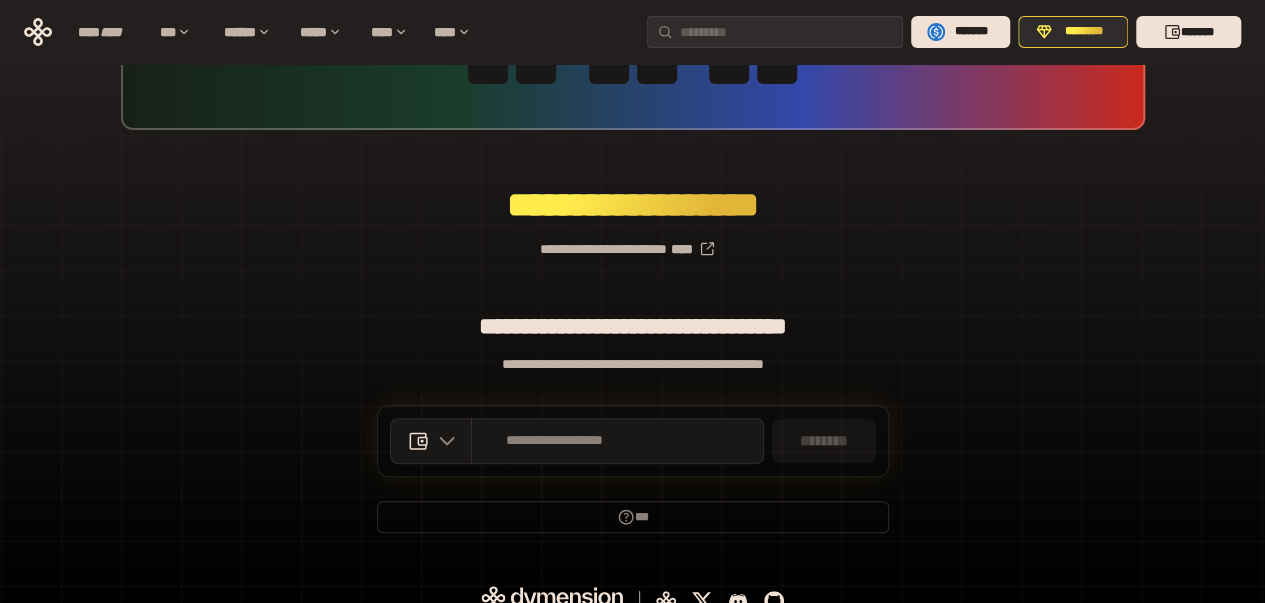 scroll, scrollTop: 179, scrollLeft: 0, axis: vertical 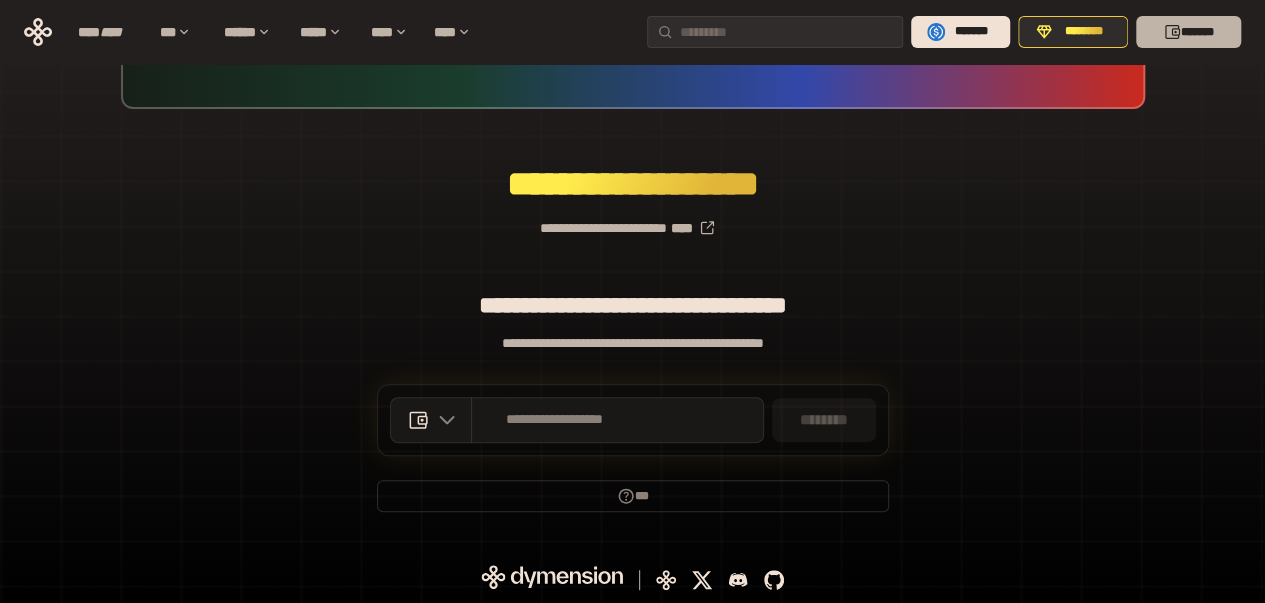 click on "*******" at bounding box center (1188, 32) 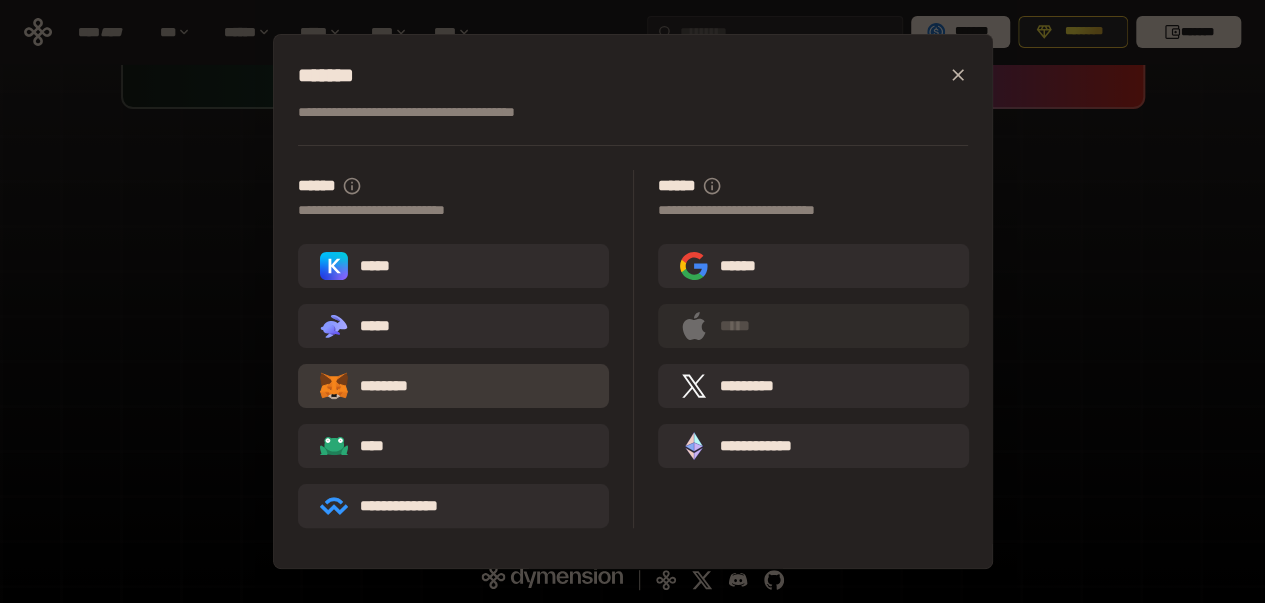 click on "********" at bounding box center (453, 386) 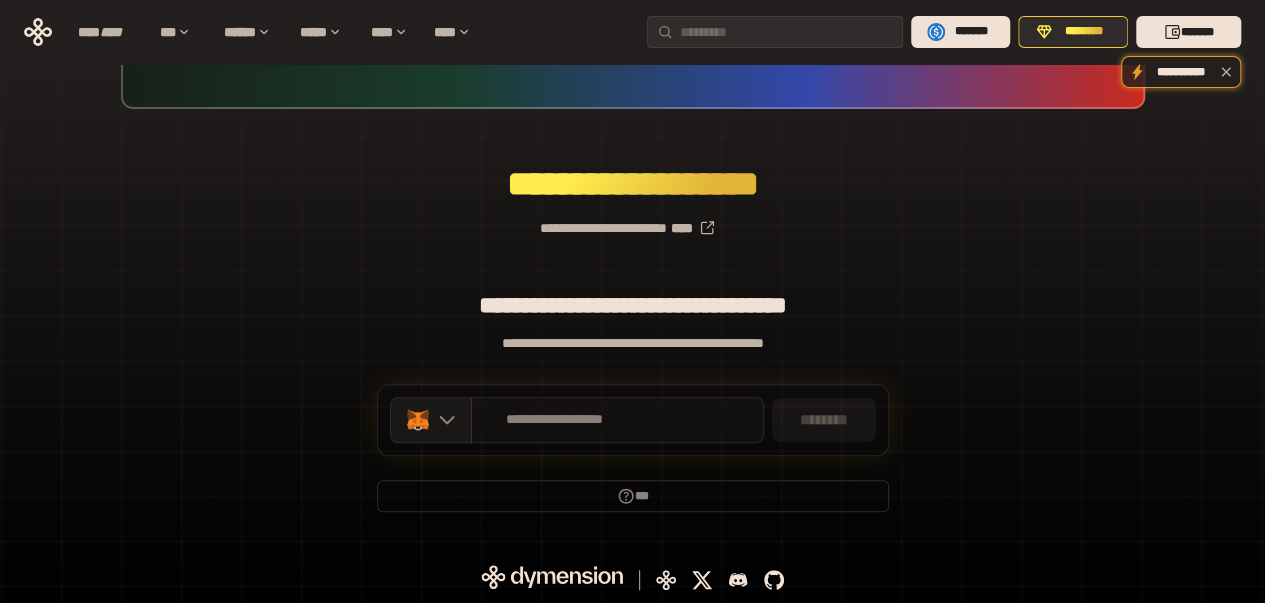 click on "**********" at bounding box center [617, 420] 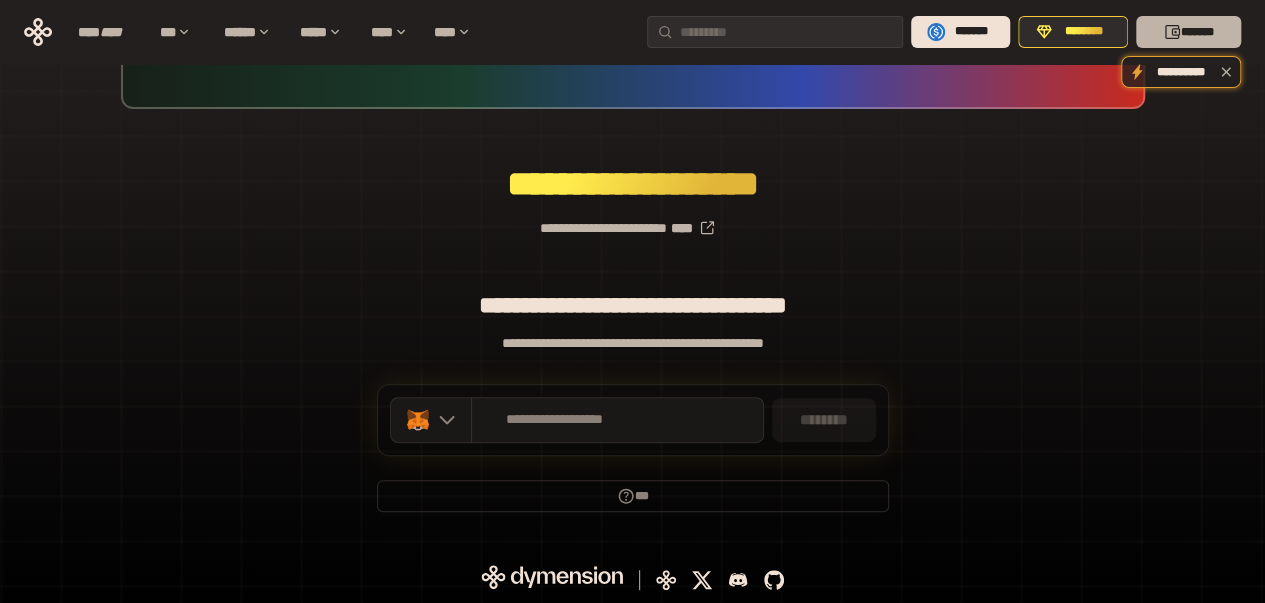 click on "*******" at bounding box center [1188, 32] 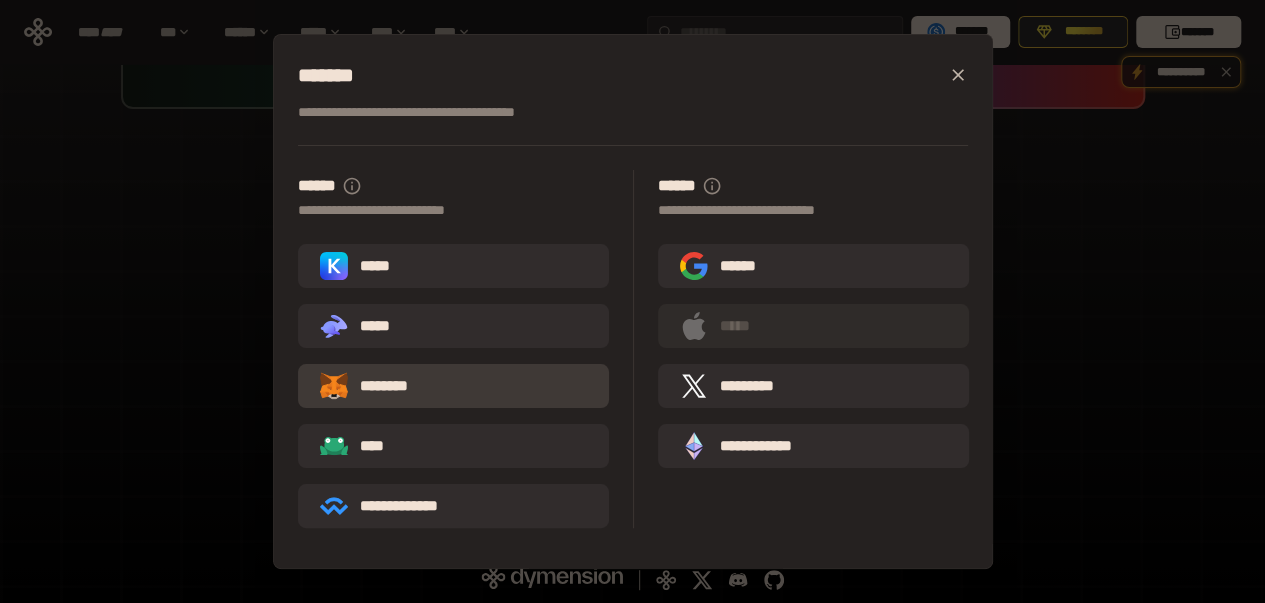 click on "********" at bounding box center (453, 386) 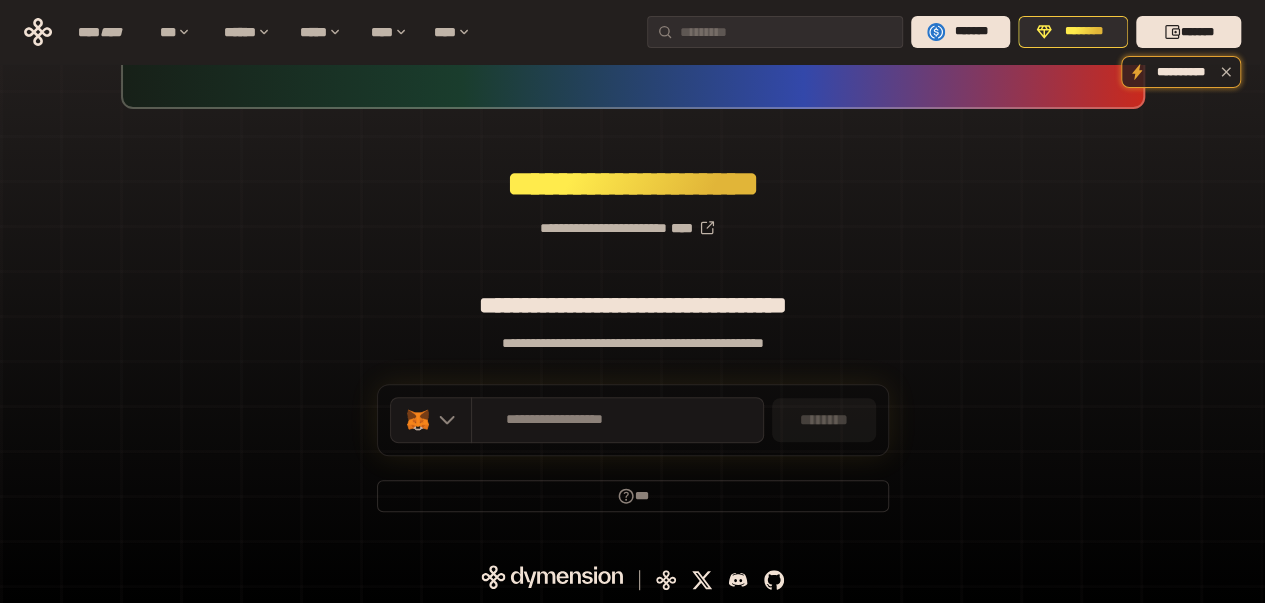 drag, startPoint x: 368, startPoint y: 197, endPoint x: 338, endPoint y: 197, distance: 30 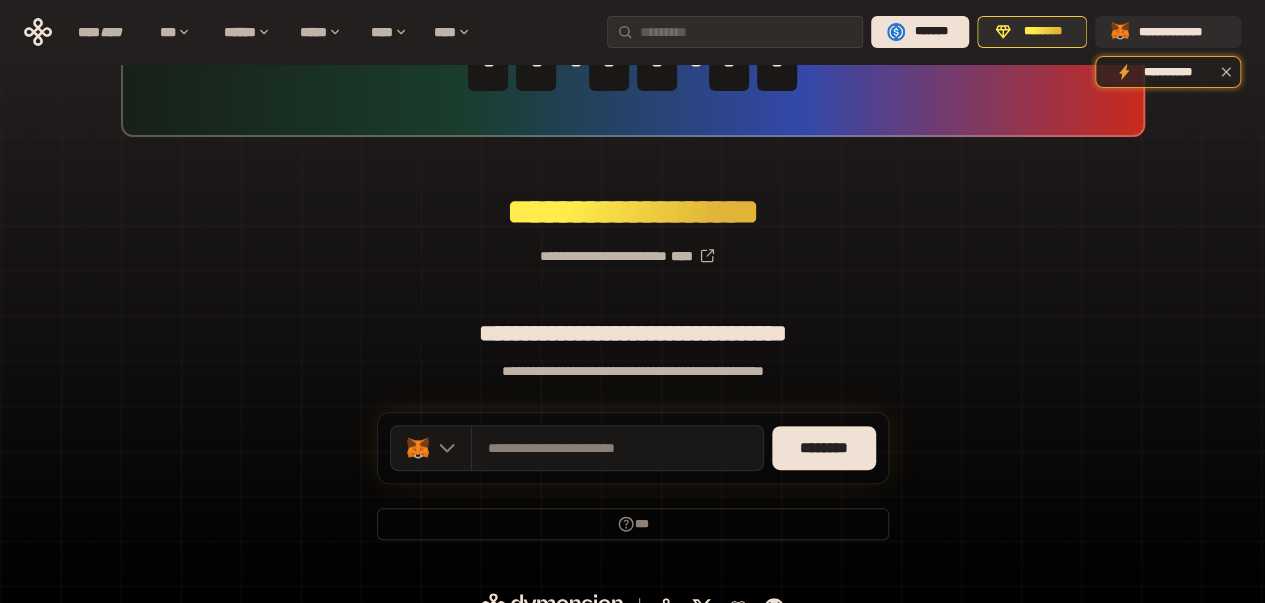 scroll, scrollTop: 179, scrollLeft: 0, axis: vertical 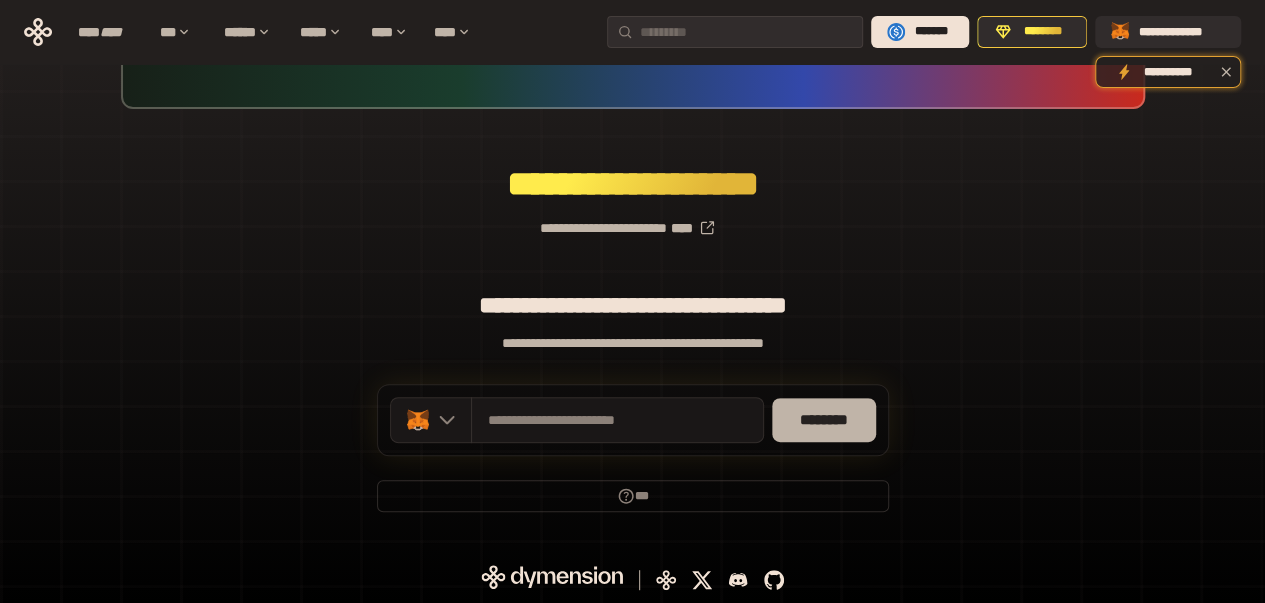 click on "********" at bounding box center [824, 420] 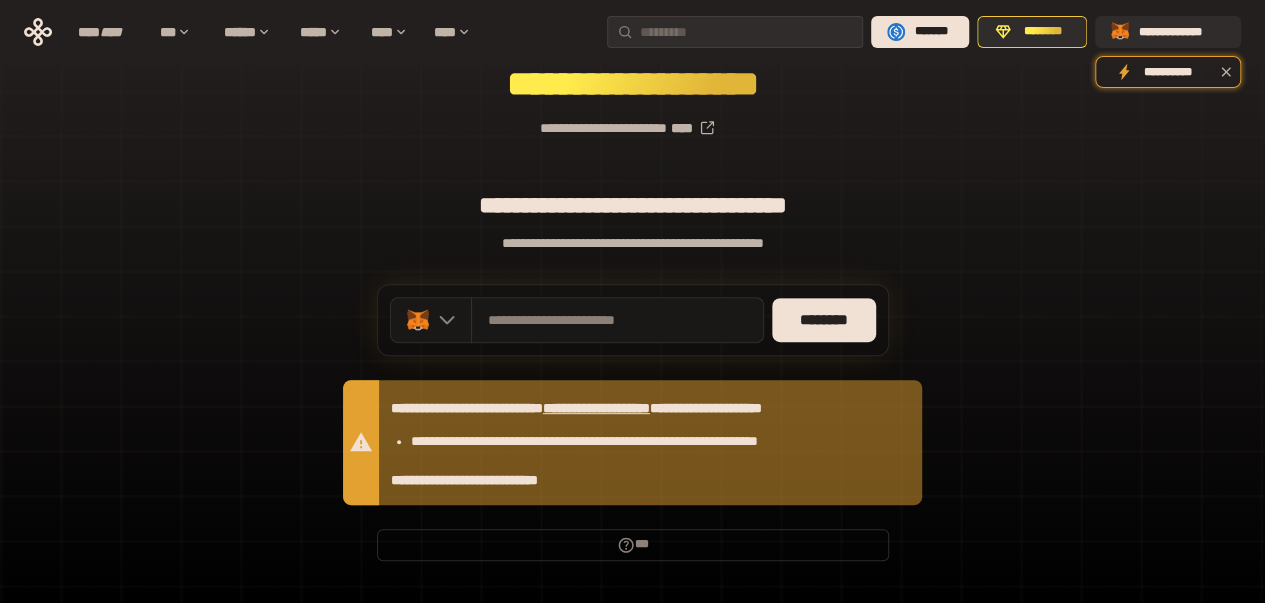scroll, scrollTop: 327, scrollLeft: 0, axis: vertical 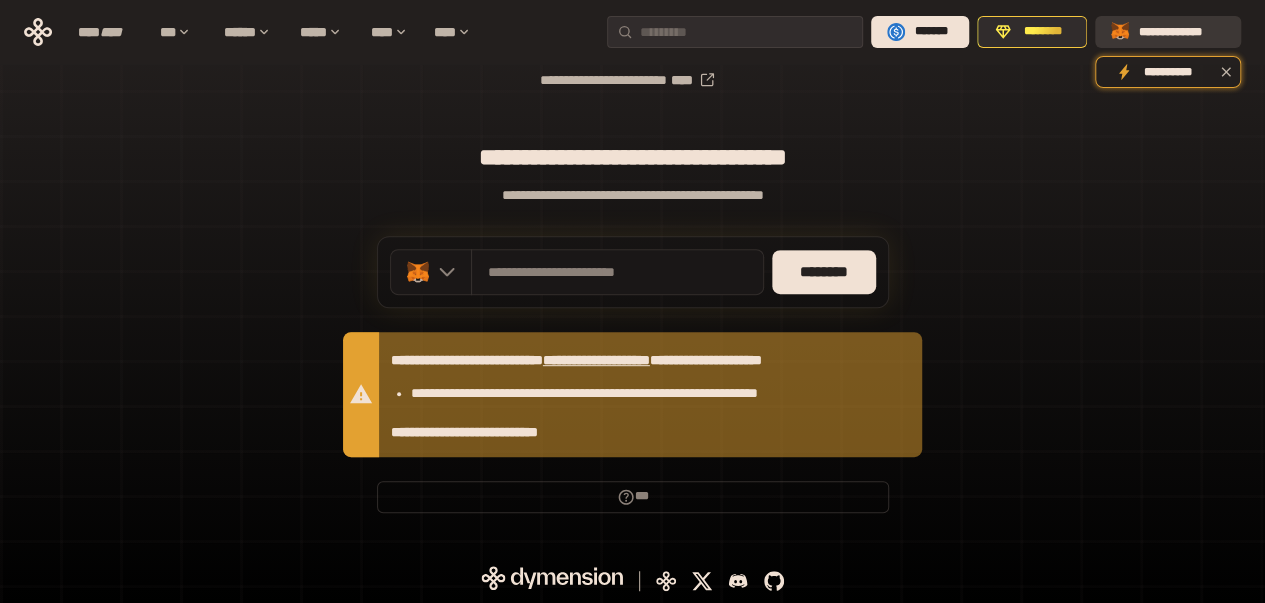 click on "**********" at bounding box center [1182, 32] 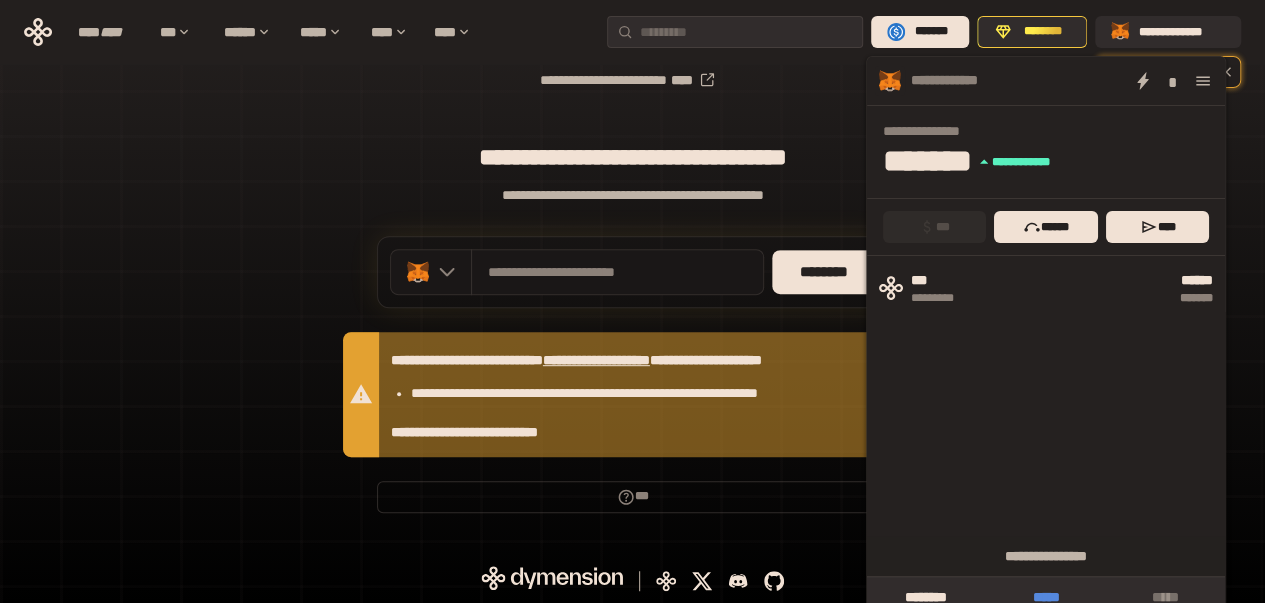 click on "*****" at bounding box center [1046, 597] 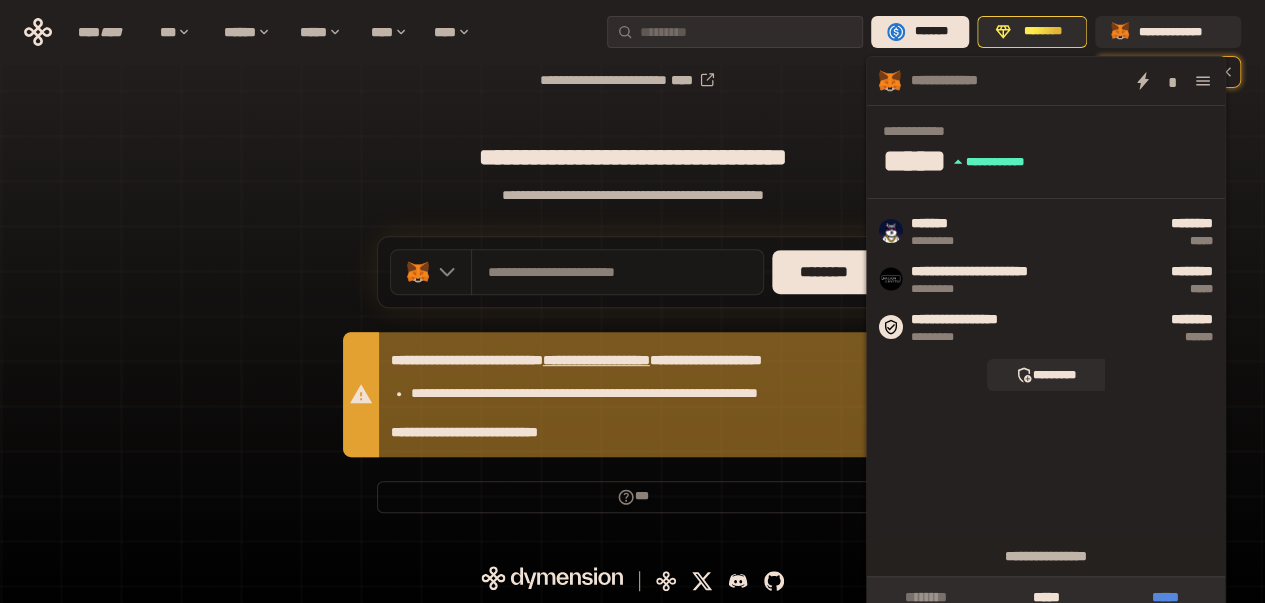 click on "*****" at bounding box center [1166, 597] 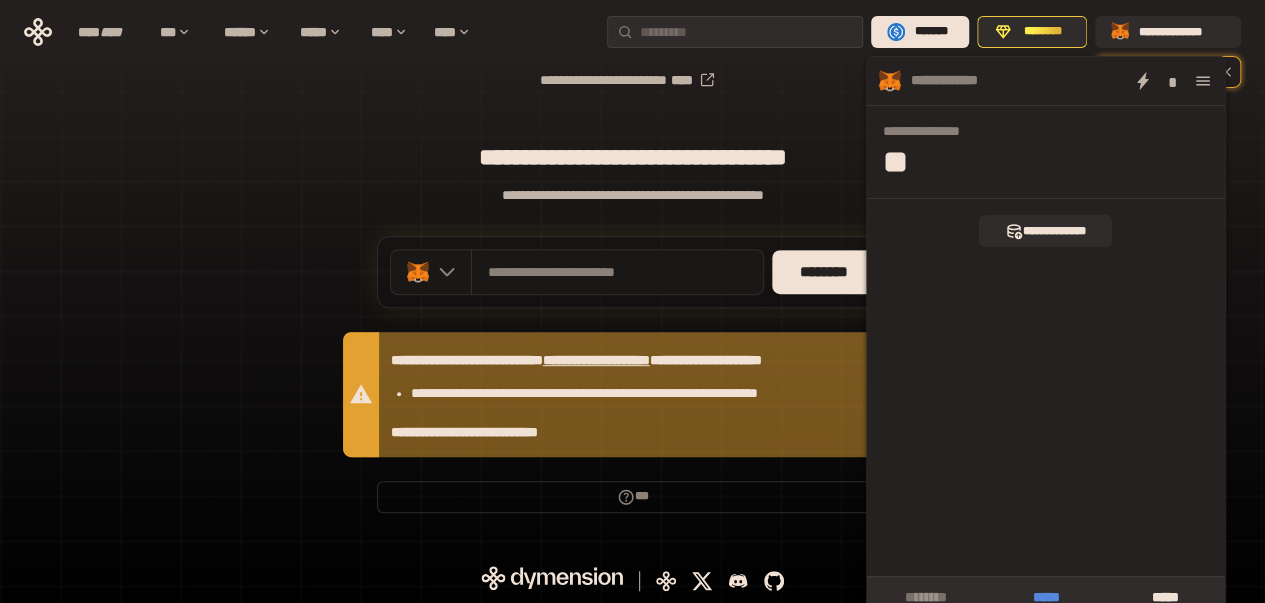 click on "*****" at bounding box center [1046, 597] 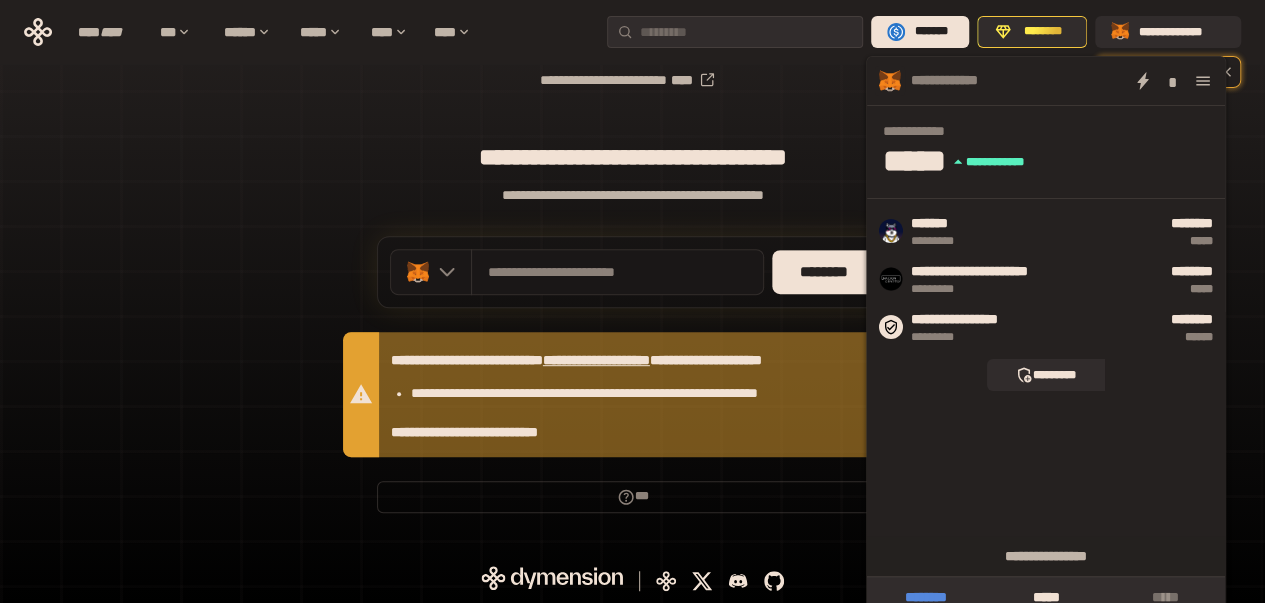 click on "********" at bounding box center [927, 597] 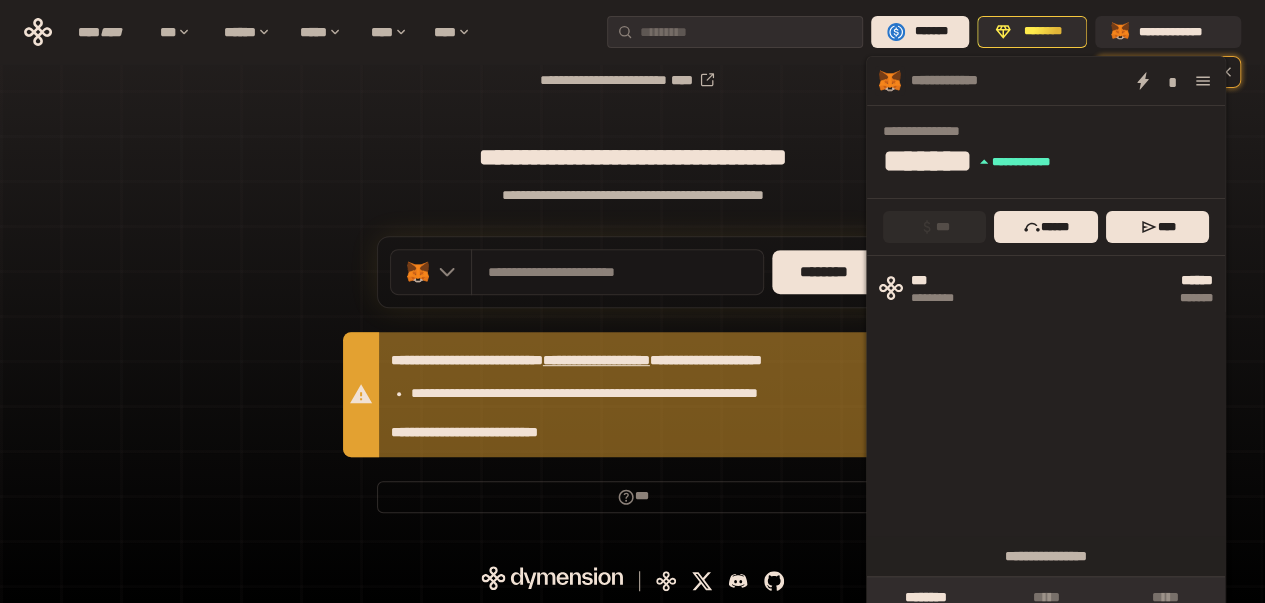click on "**********" at bounding box center (632, 147) 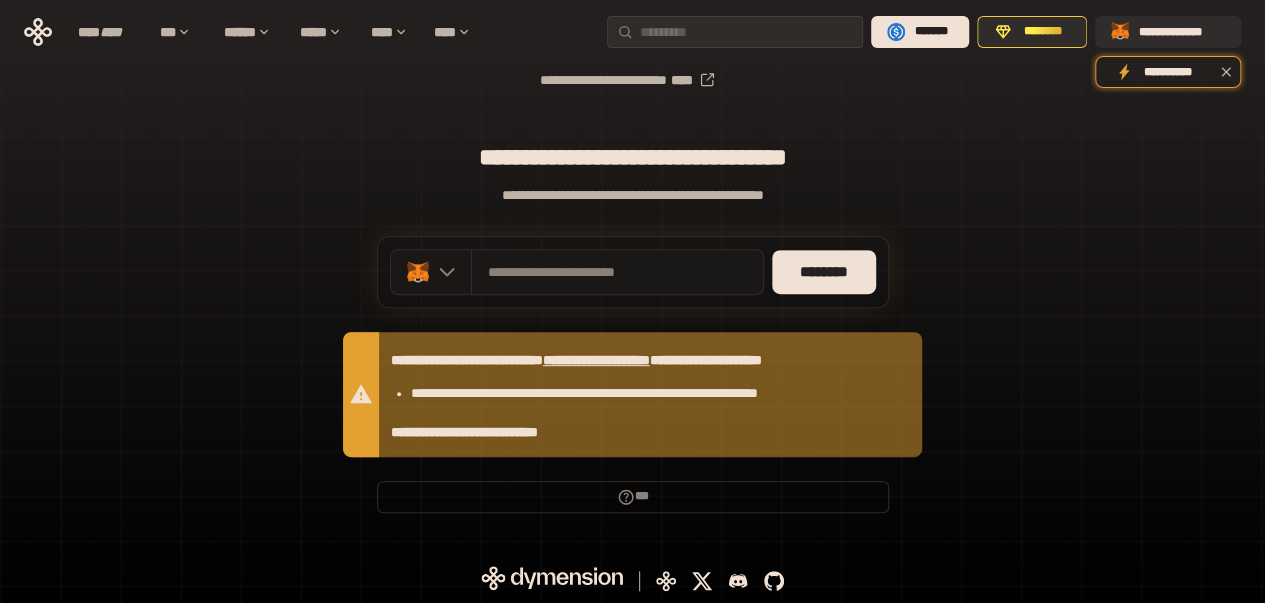 click 